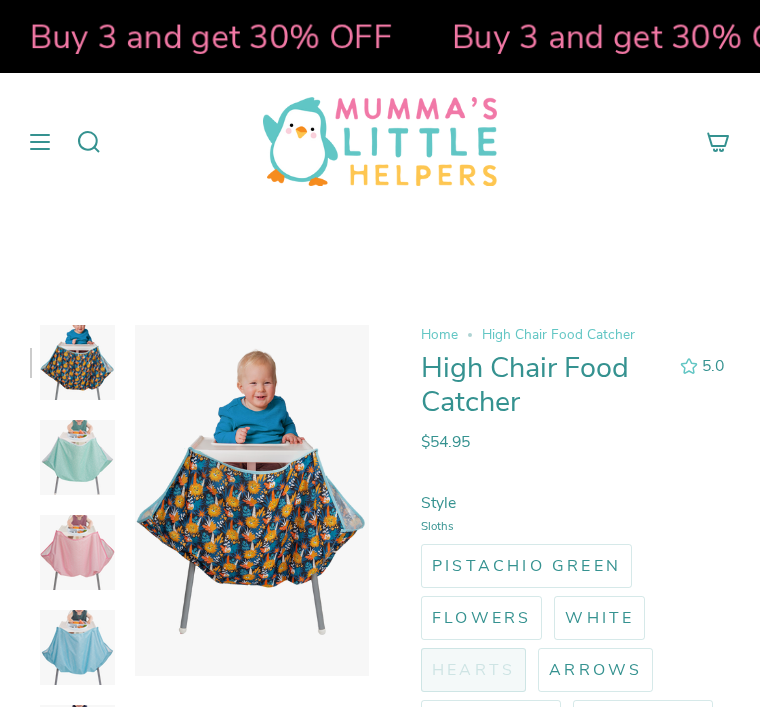 scroll, scrollTop: 1, scrollLeft: 0, axis: vertical 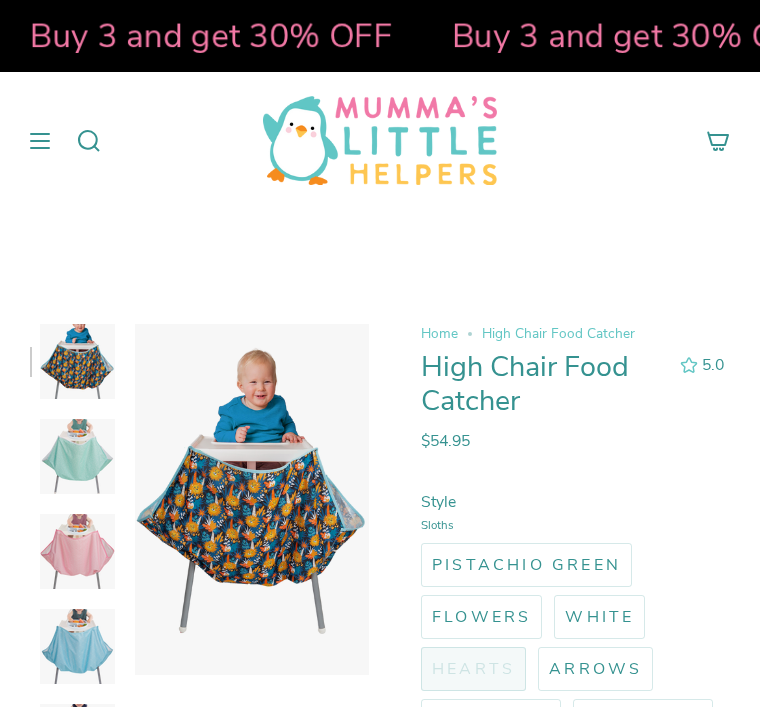 select on "pictures-first" 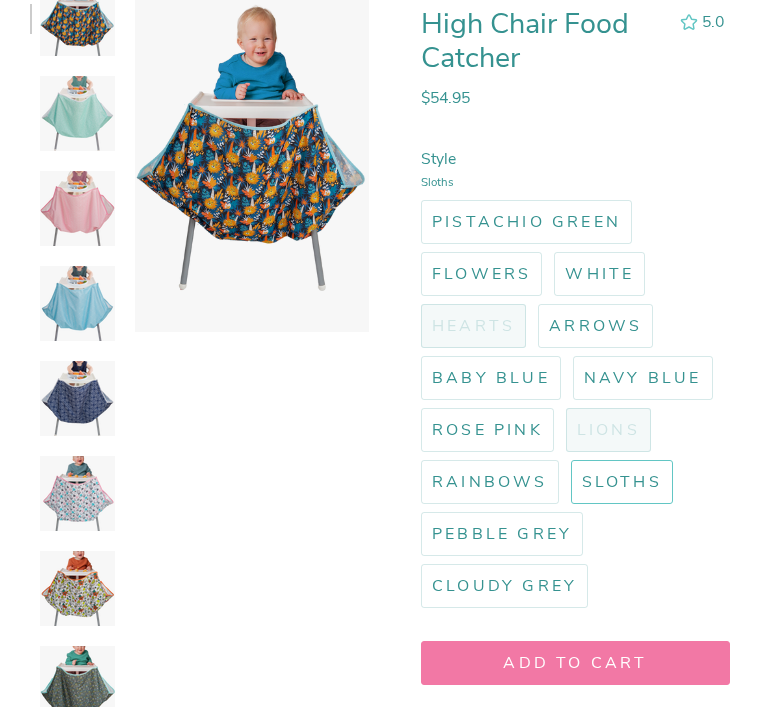 scroll, scrollTop: 355, scrollLeft: 0, axis: vertical 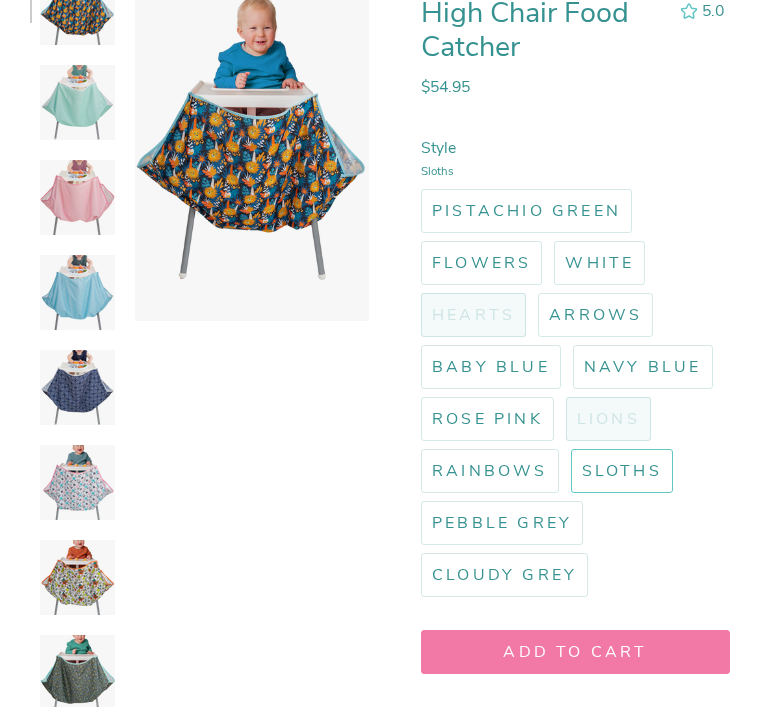 click on "Sloths" at bounding box center [622, 471] 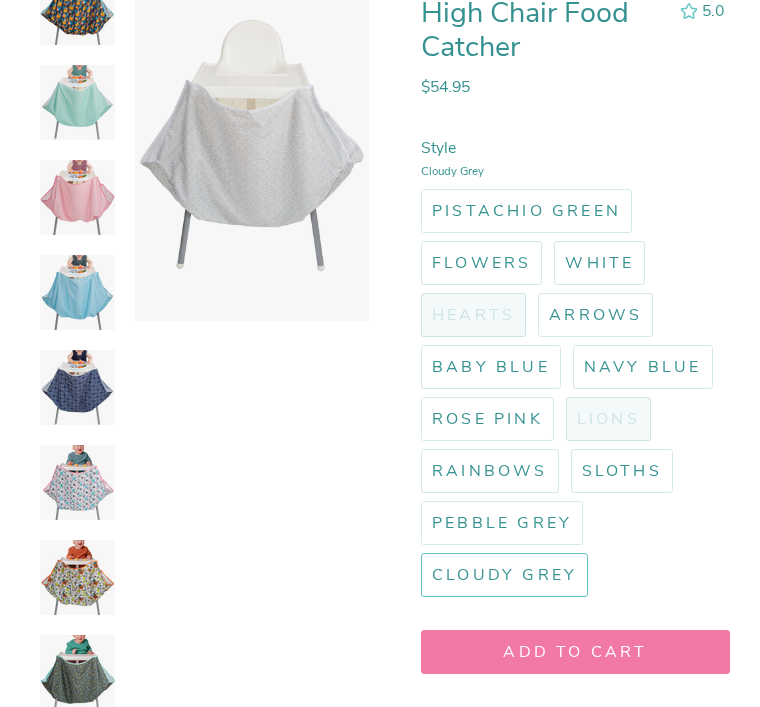 click on "Pebble Grey" at bounding box center [502, 523] 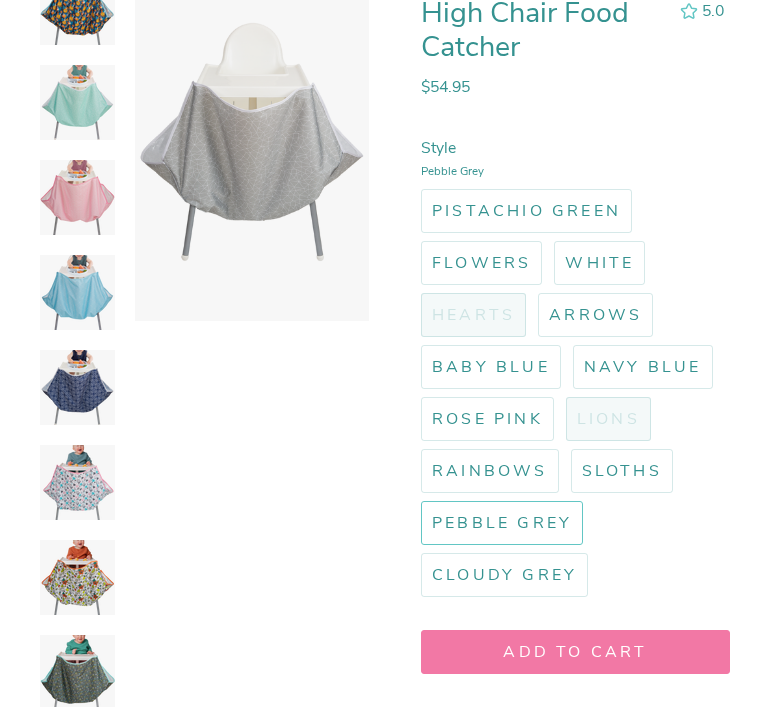 click on "Rainbows" at bounding box center [490, 471] 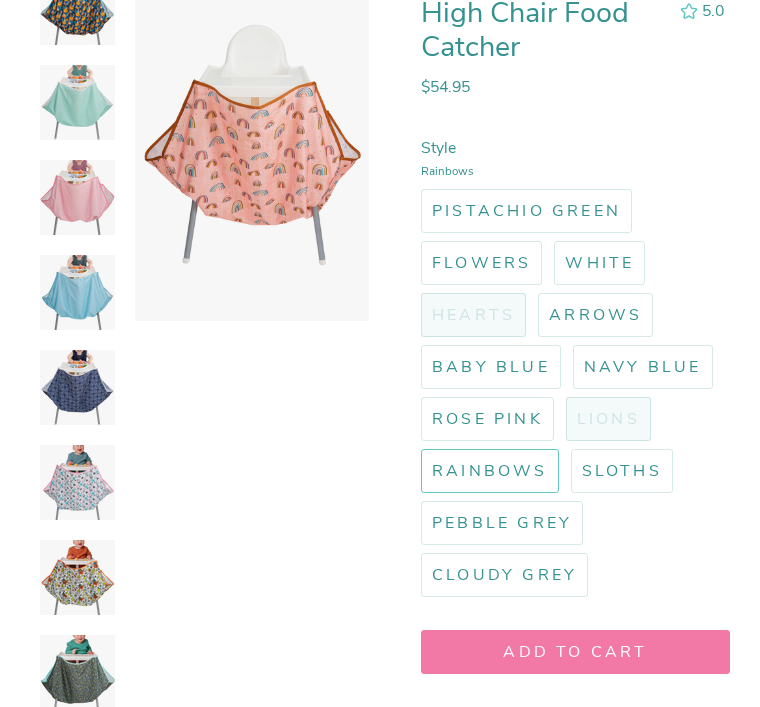 click on "Rose Pink" at bounding box center [487, 419] 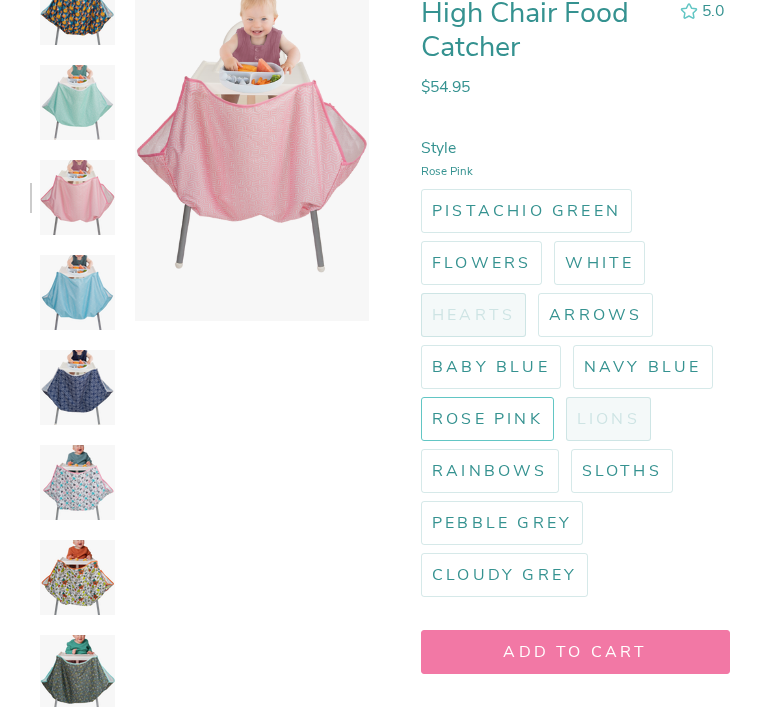 click on "Baby Blue" at bounding box center (491, 367) 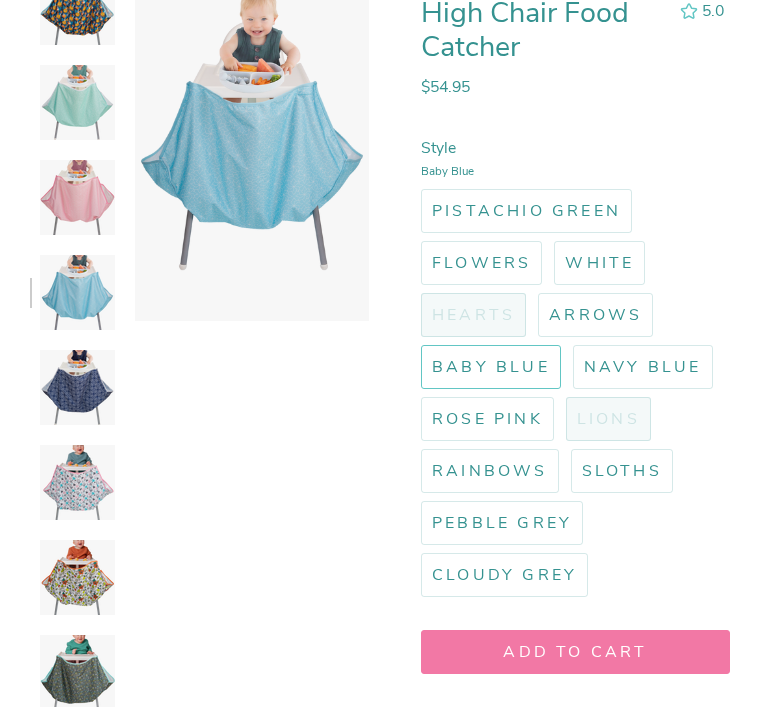 click on "Arrows" at bounding box center (595, 315) 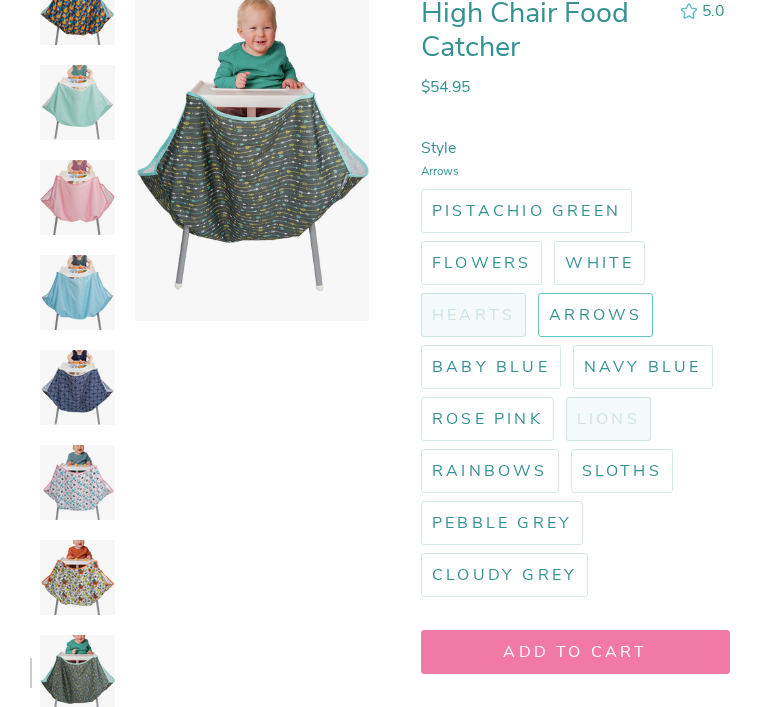 click on "White" at bounding box center [599, 263] 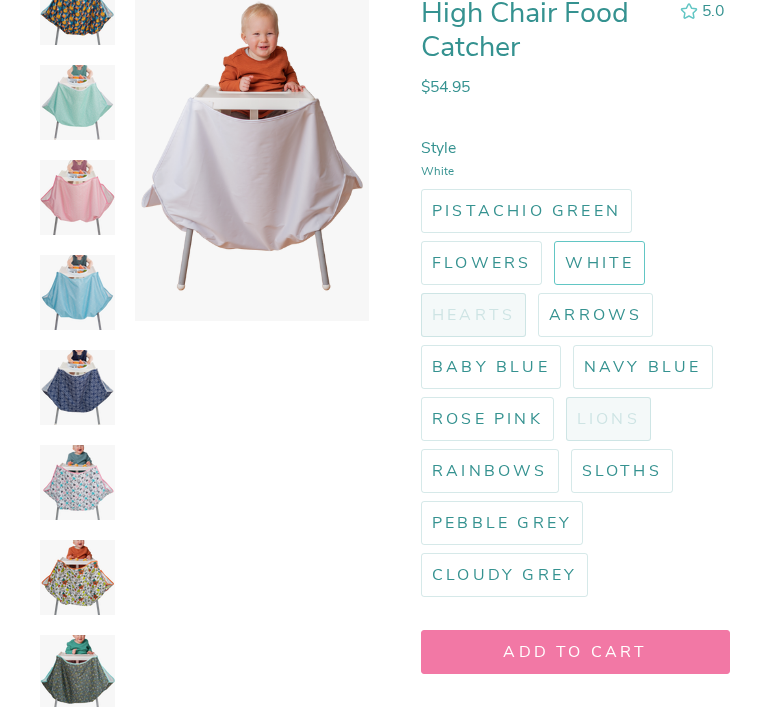 click on "Flowers" at bounding box center [481, 263] 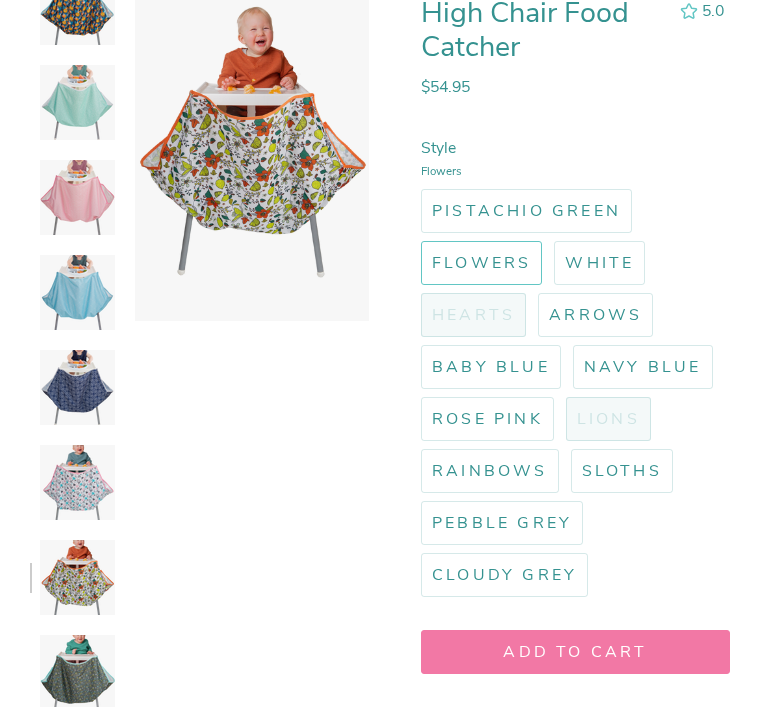 click on "Pistachio Green" at bounding box center [526, 211] 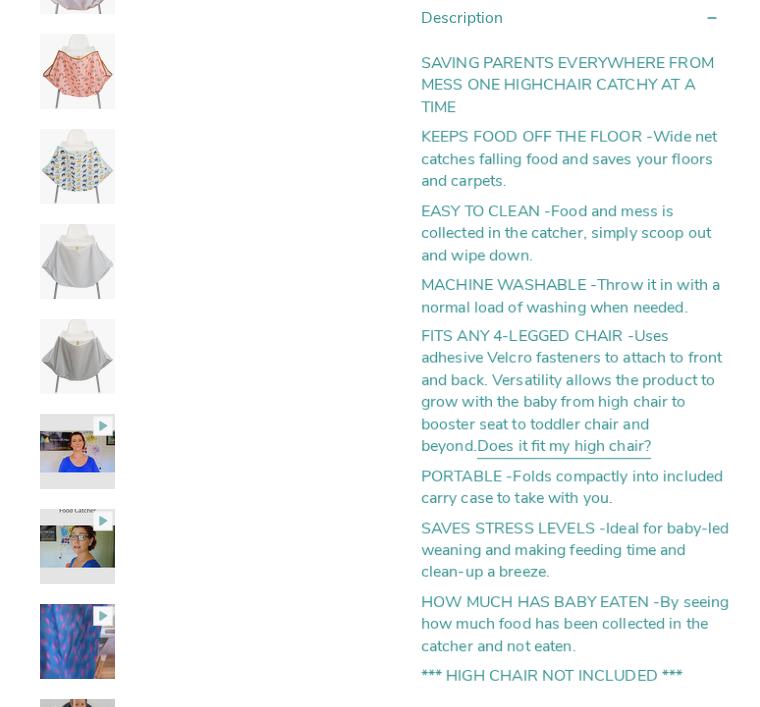 scroll, scrollTop: 884, scrollLeft: 0, axis: vertical 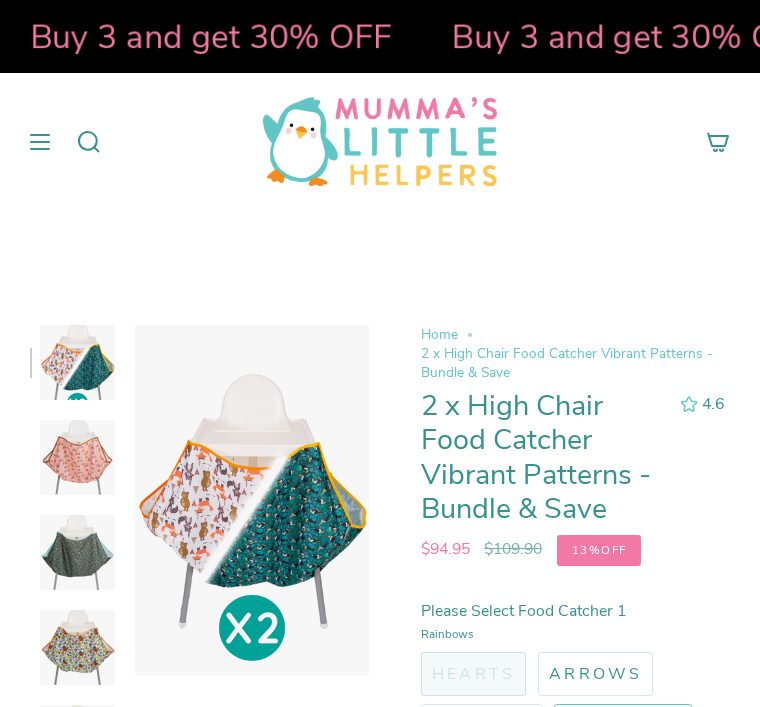 select on "pictures-first" 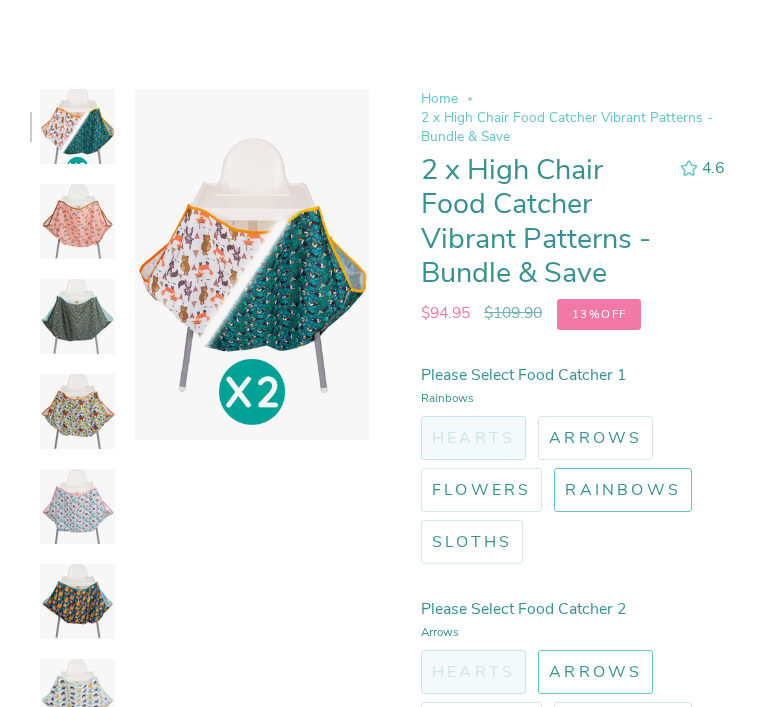 scroll, scrollTop: 237, scrollLeft: 0, axis: vertical 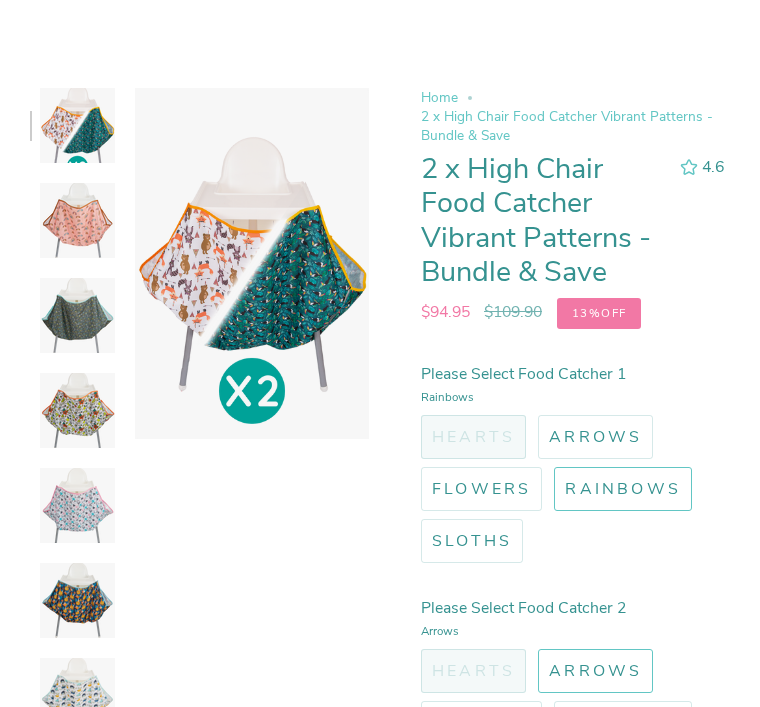 click at bounding box center [77, 220] 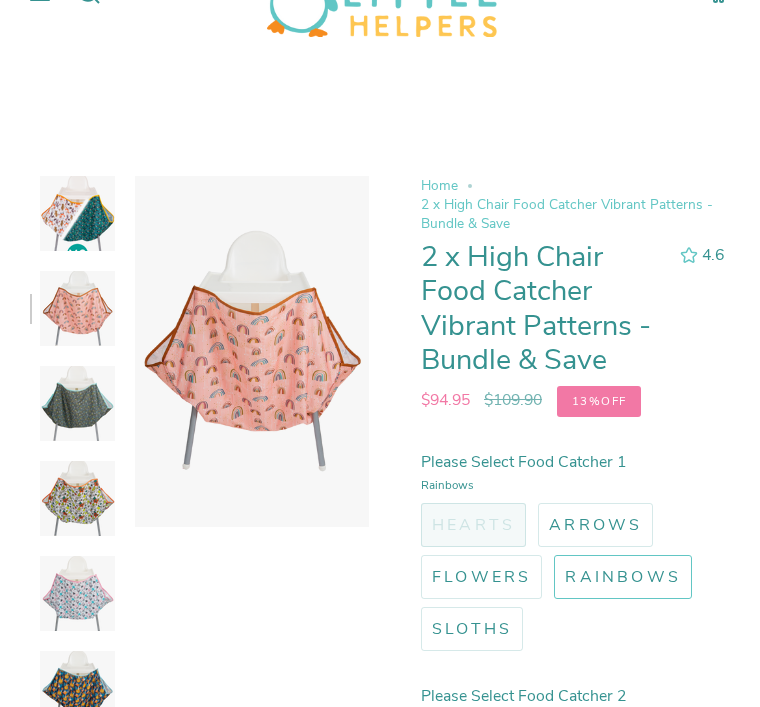 scroll, scrollTop: 0, scrollLeft: 0, axis: both 